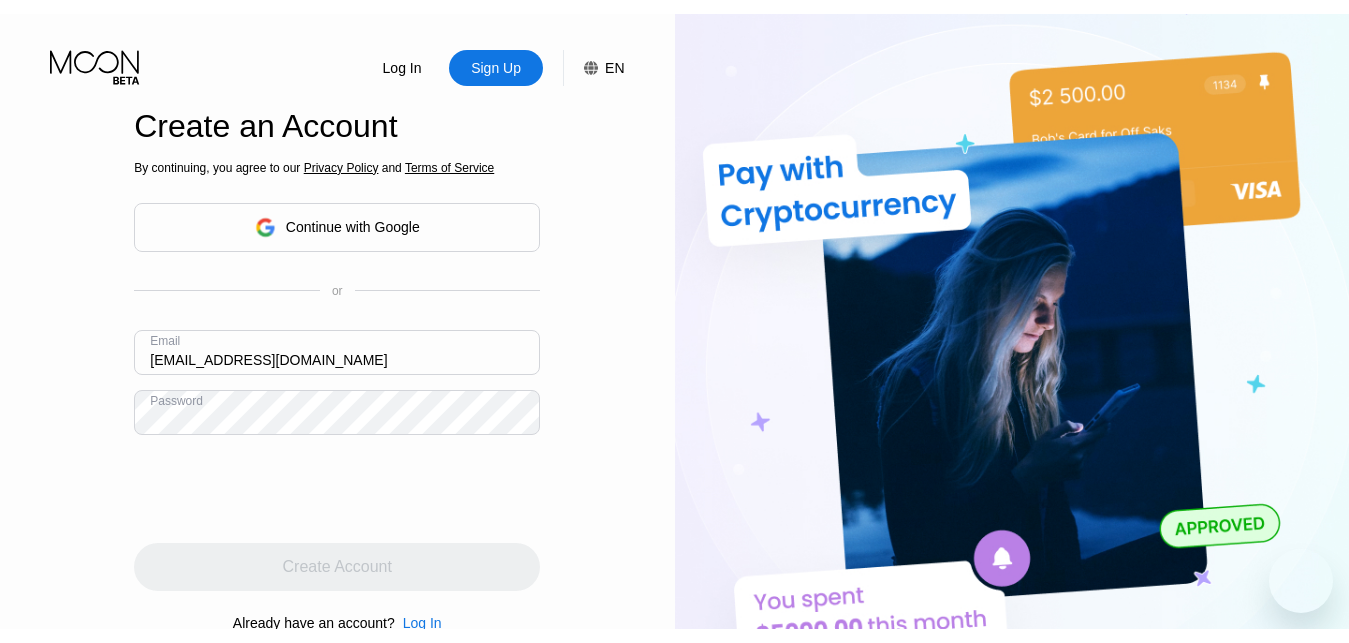 scroll, scrollTop: 0, scrollLeft: 0, axis: both 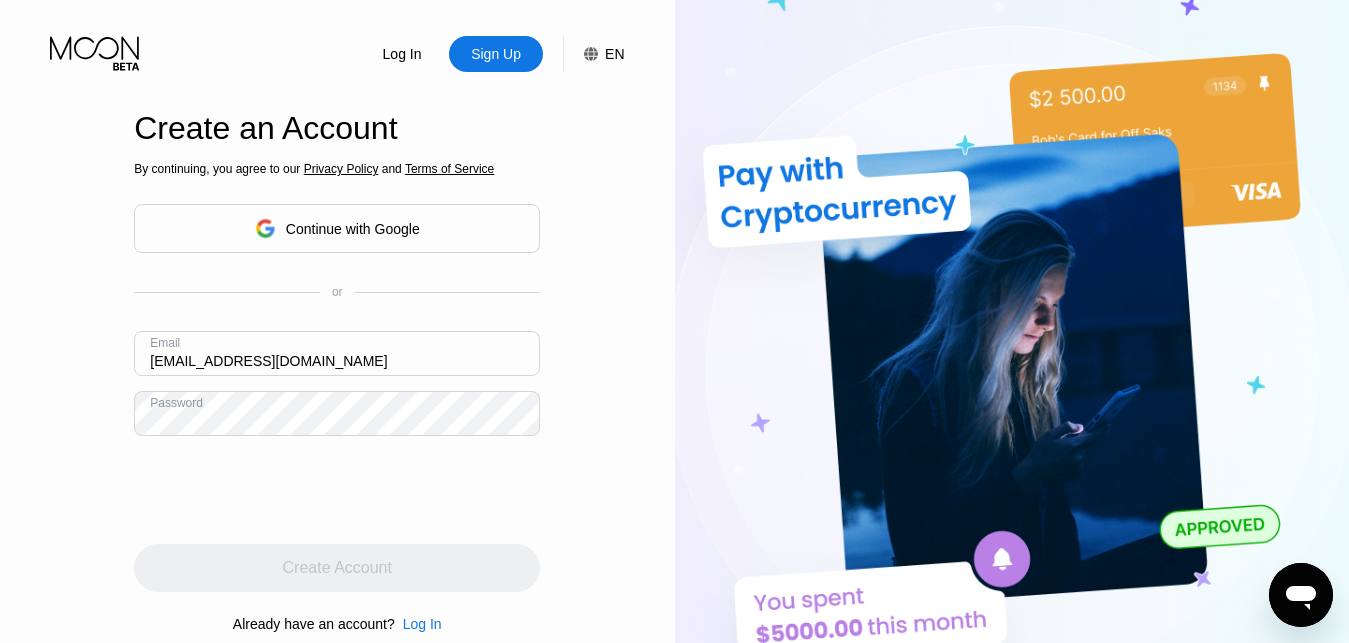 drag, startPoint x: 290, startPoint y: 367, endPoint x: 96, endPoint y: 362, distance: 194.06442 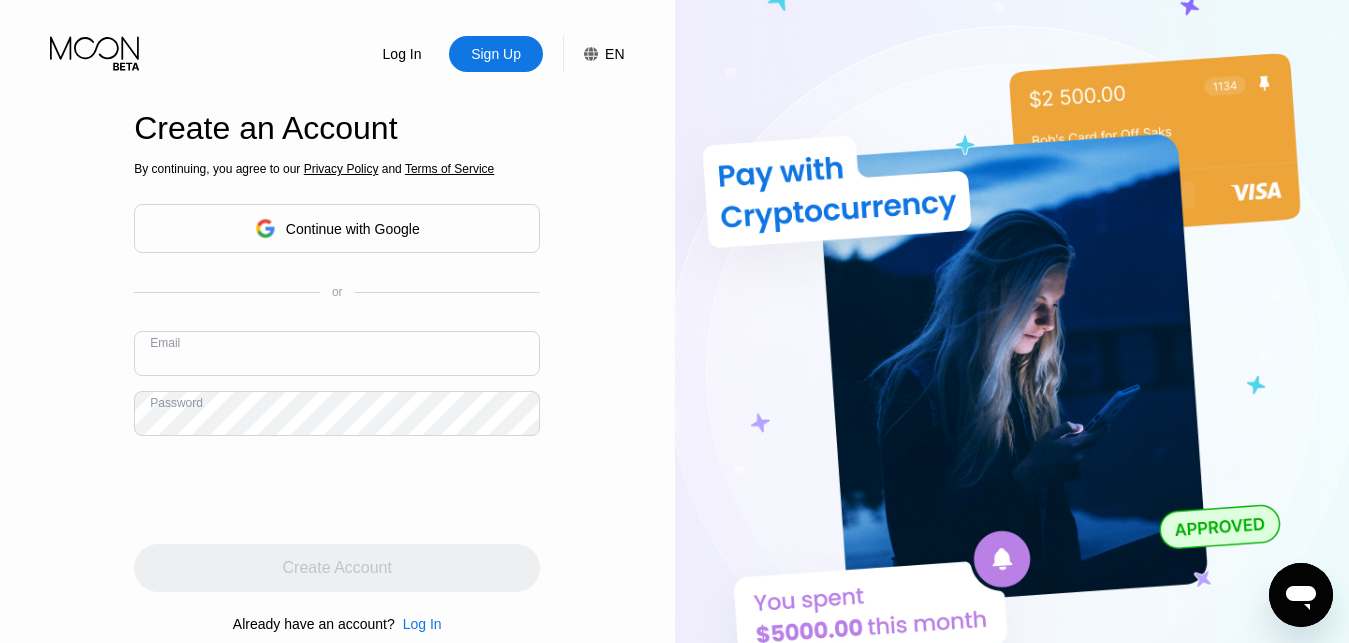 paste on "yy29yf@protonmail.com" 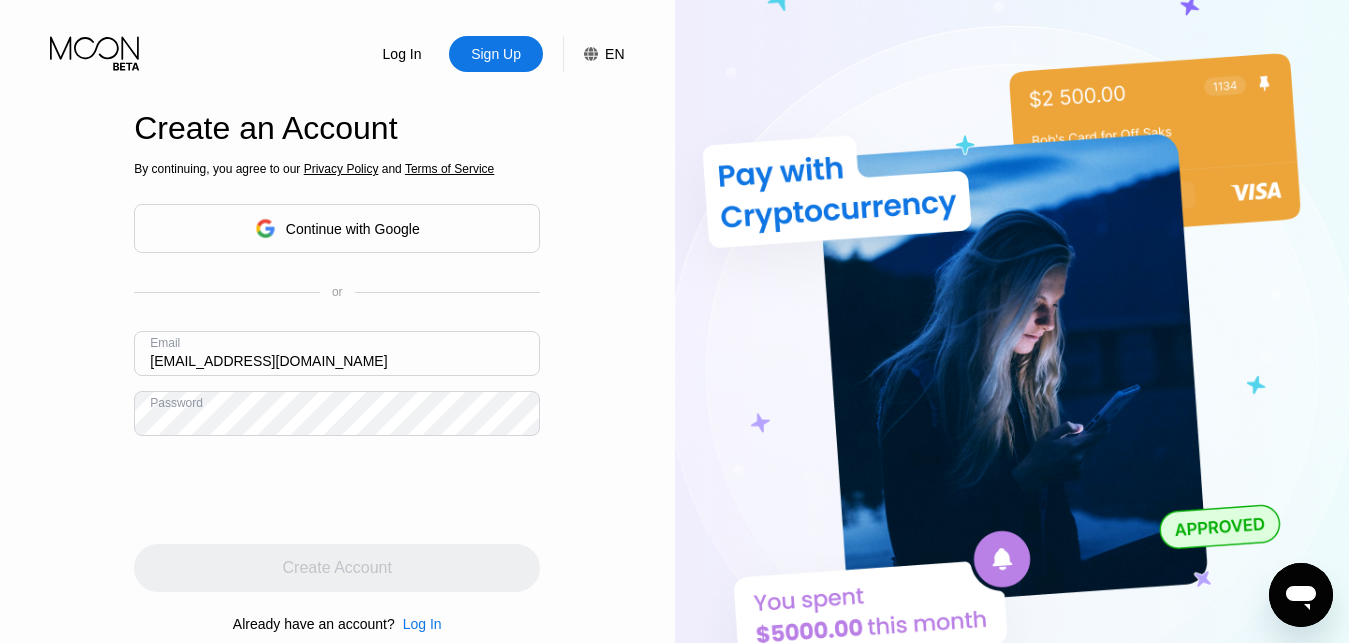 type on "yy29yf@protonmail.com" 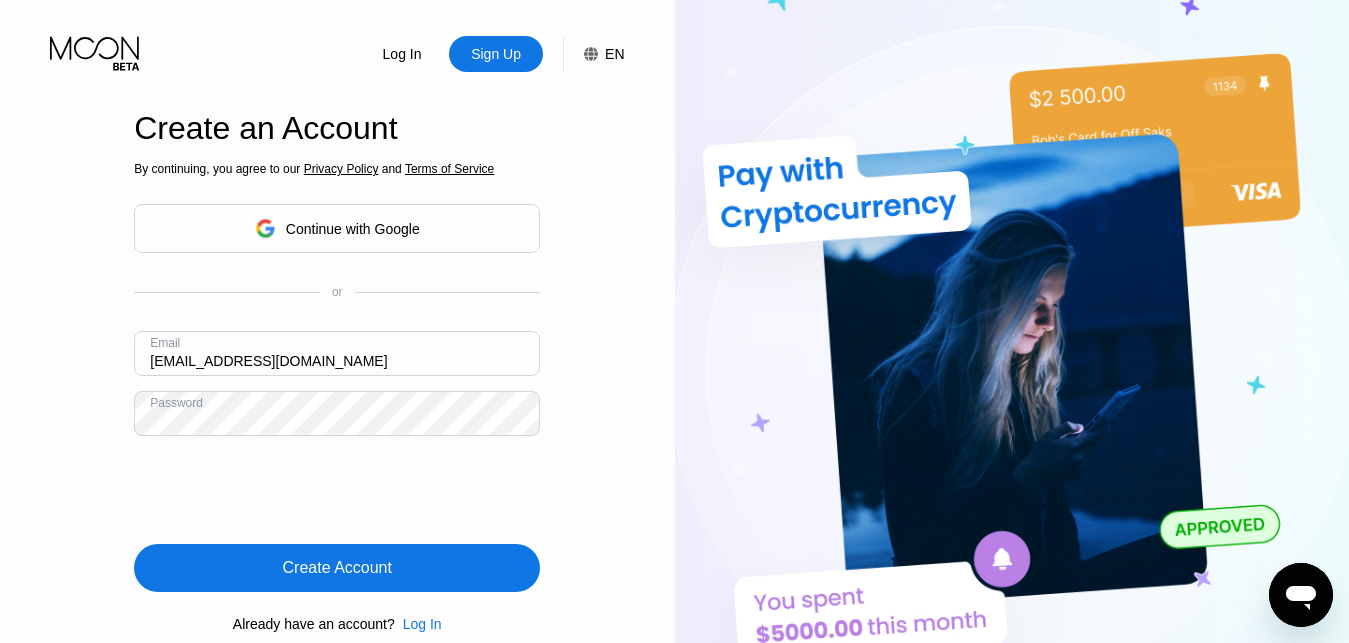 click on "Create Account" at bounding box center (337, 568) 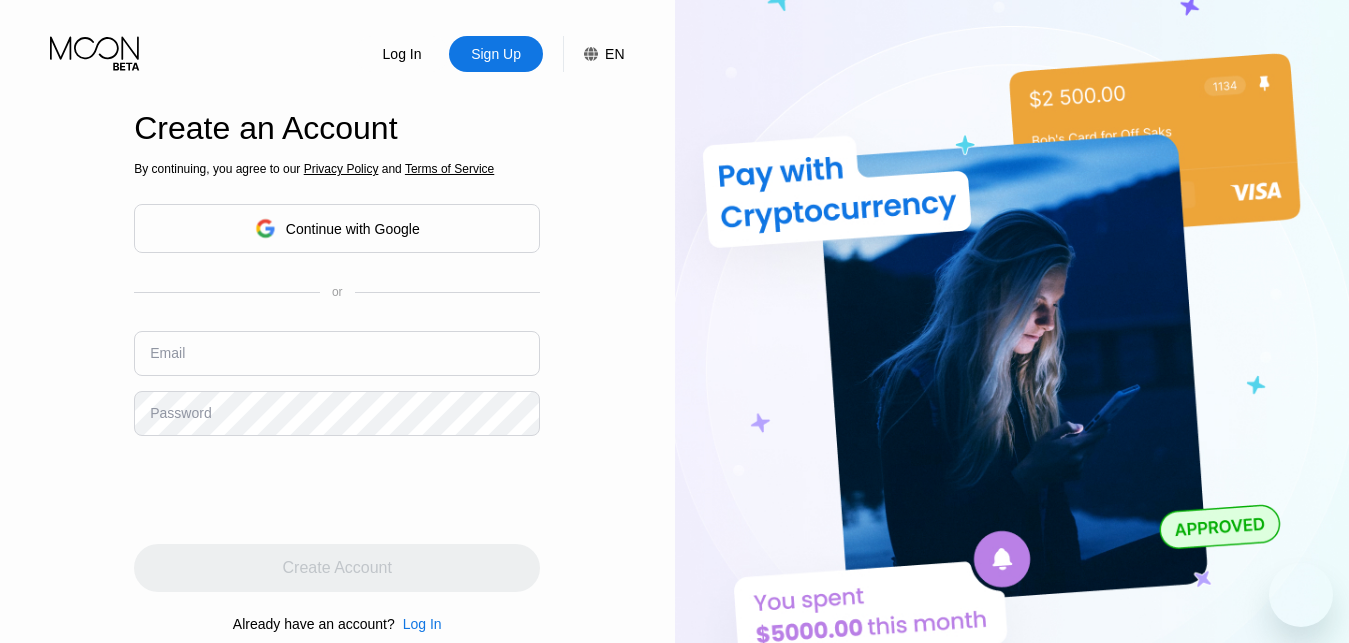 type on "[EMAIL_ADDRESS][DOMAIN_NAME]" 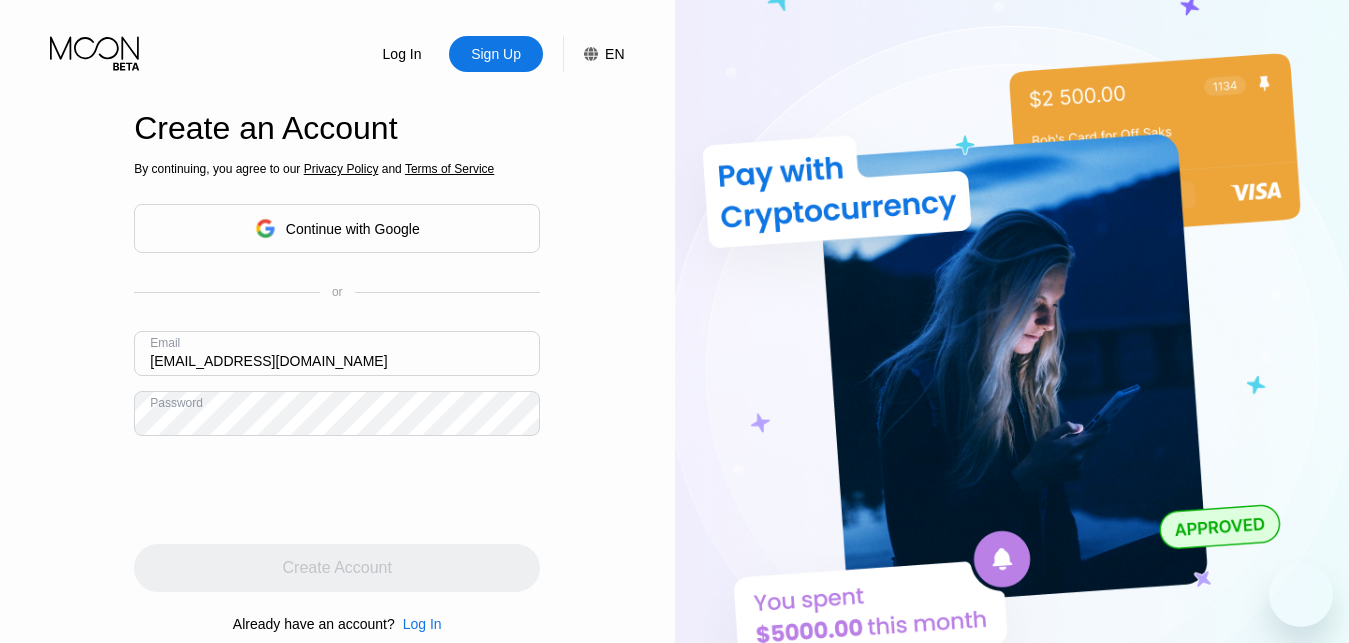 scroll, scrollTop: 0, scrollLeft: 0, axis: both 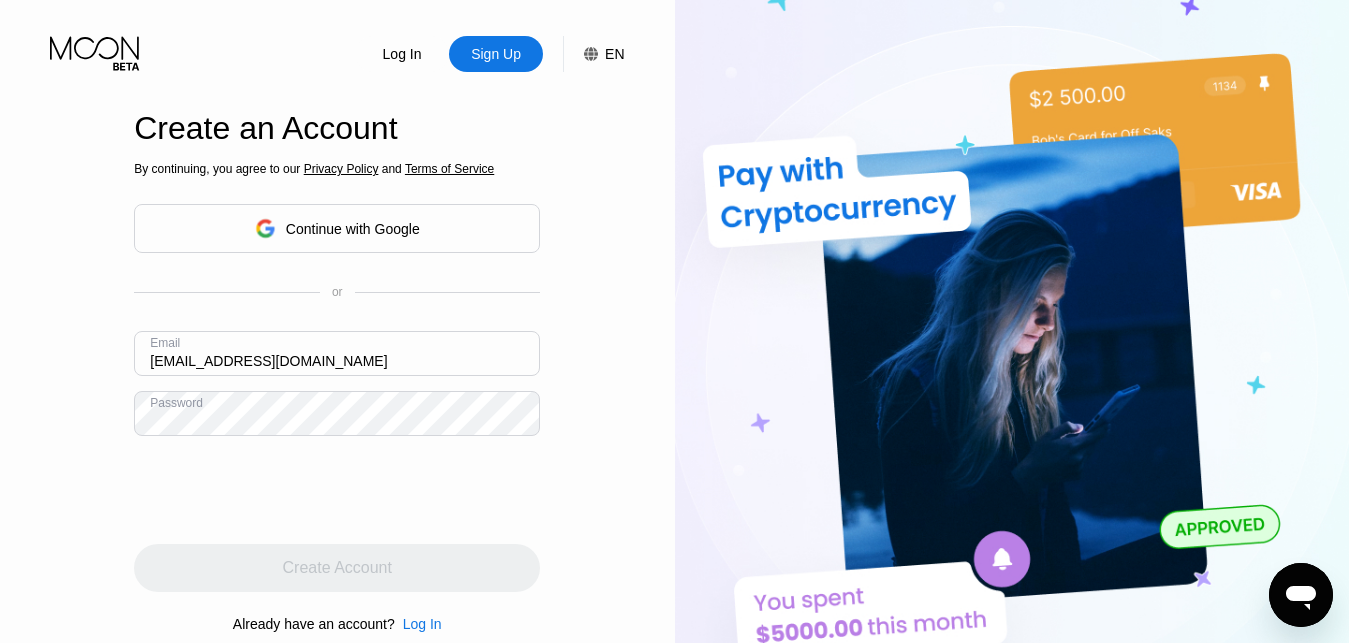 drag, startPoint x: 309, startPoint y: 365, endPoint x: 63, endPoint y: 364, distance: 246.00203 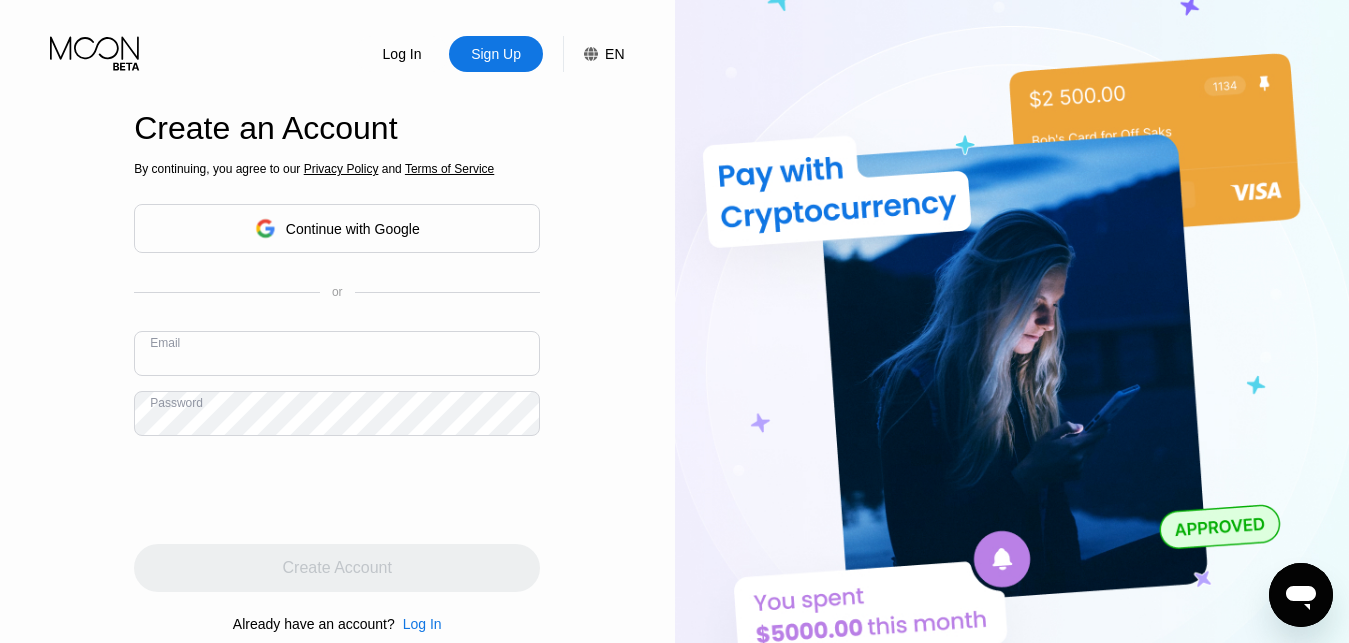 type 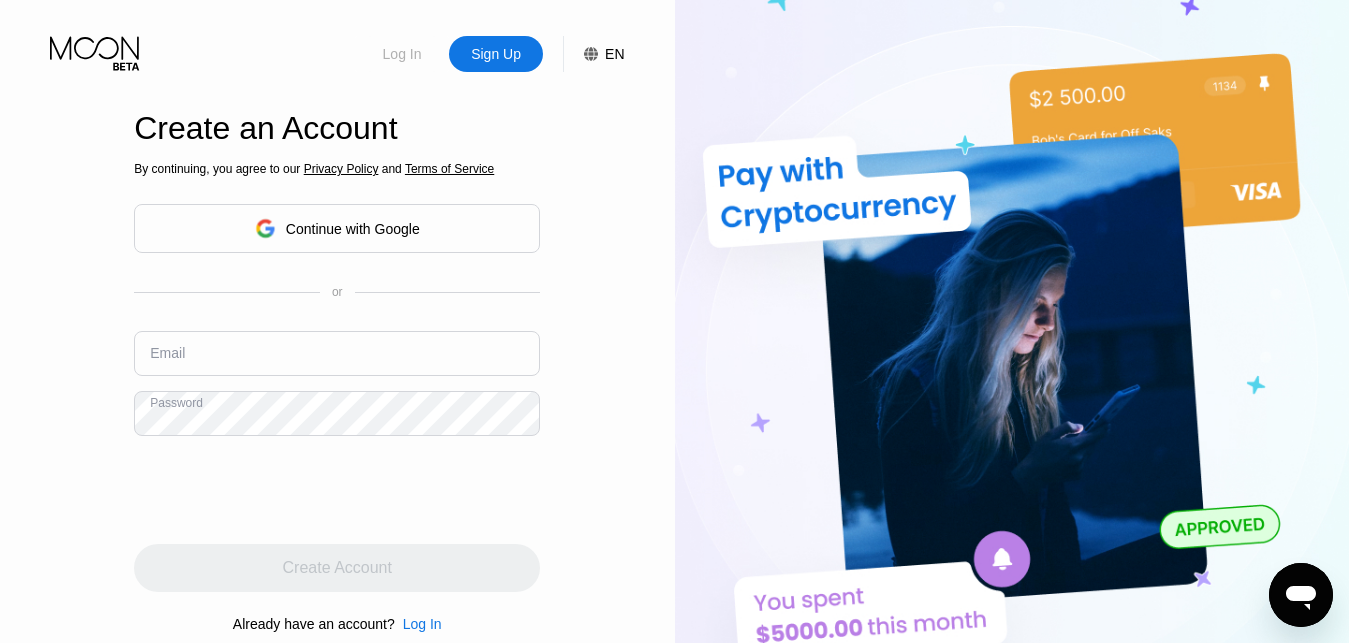 click on "Log In" at bounding box center [402, 54] 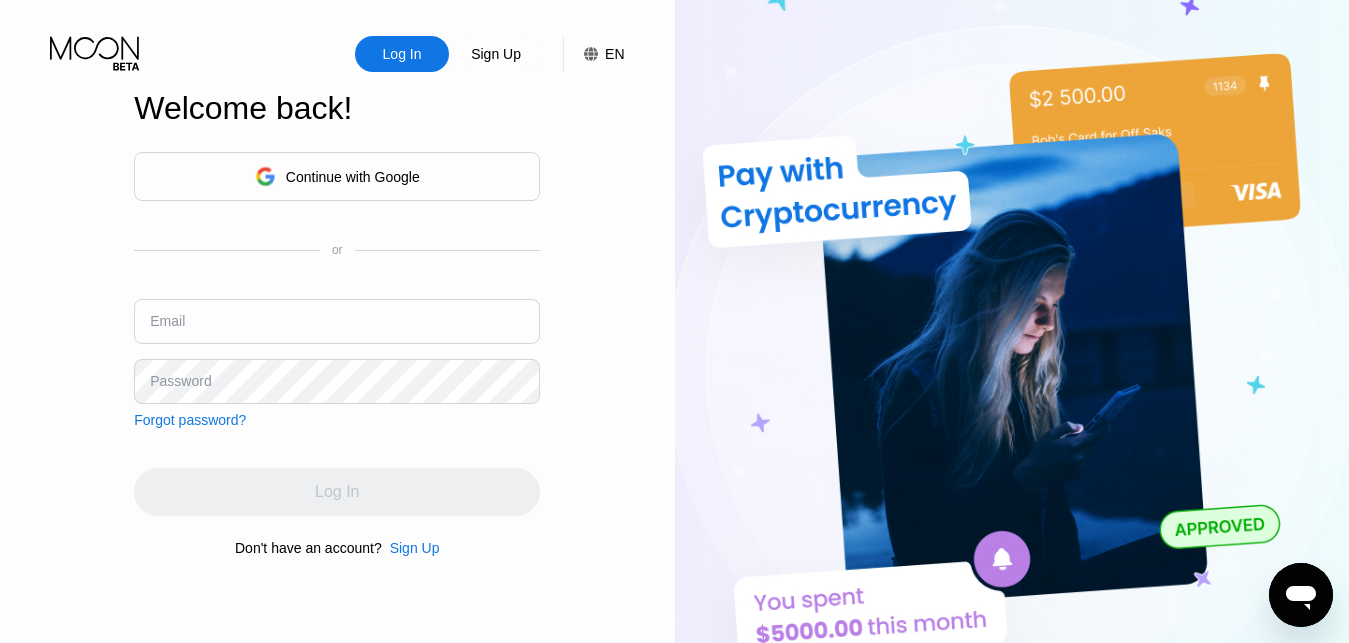 click on "Email" at bounding box center [337, 329] 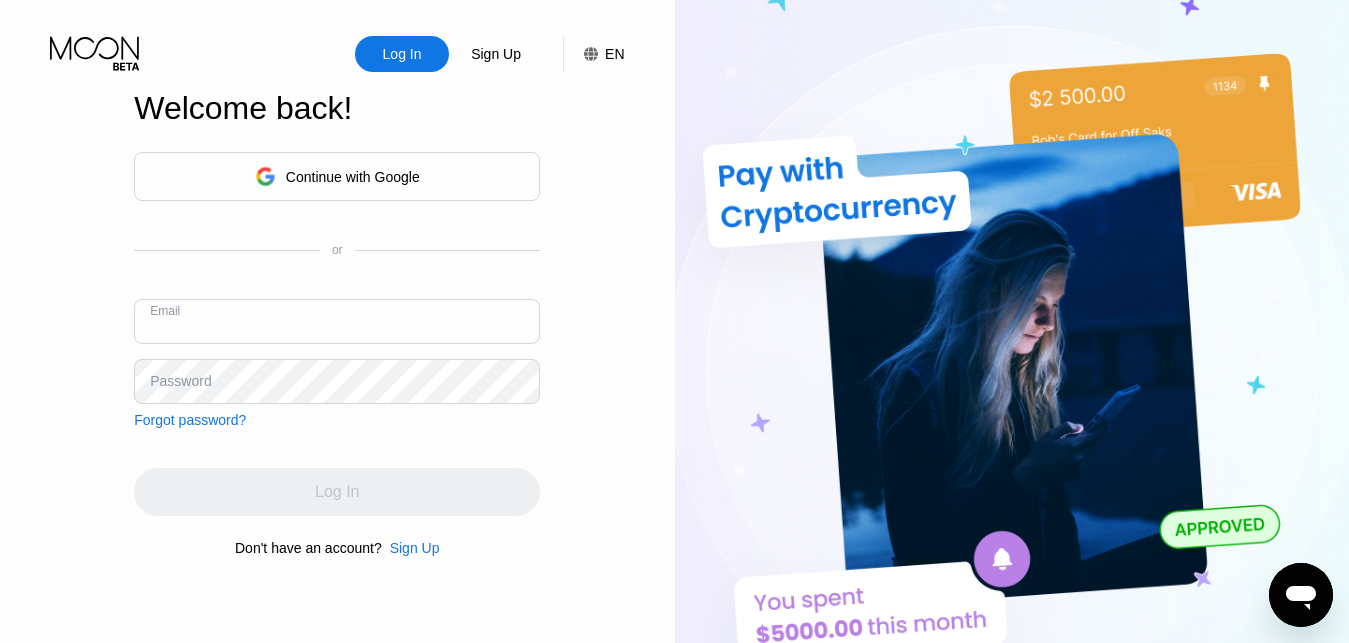 paste on "yy29yf@protonmail.com" 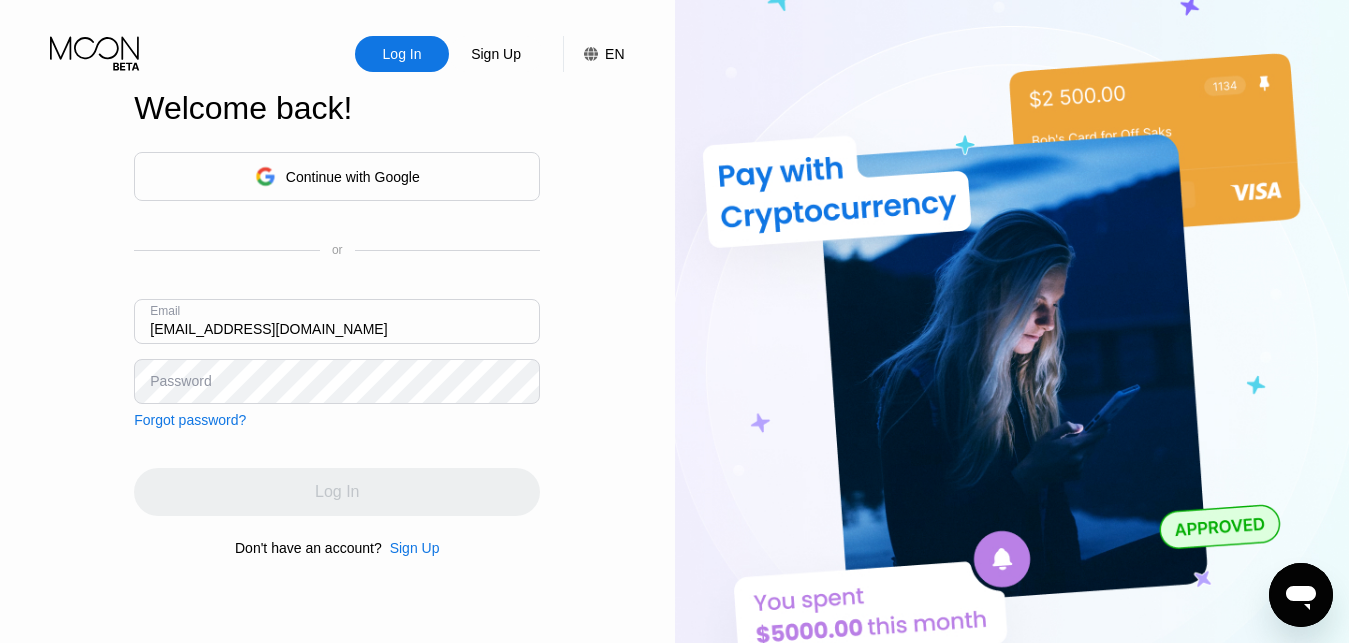 type on "yy29yf@protonmail.com" 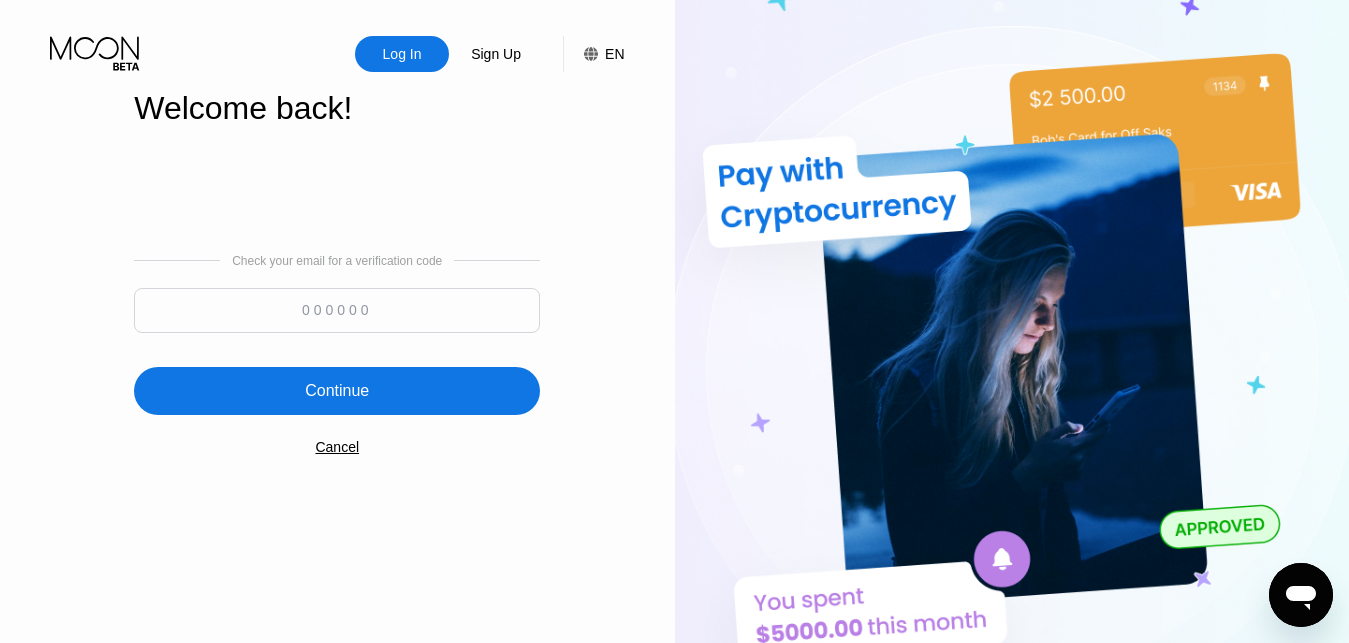 click at bounding box center [337, 310] 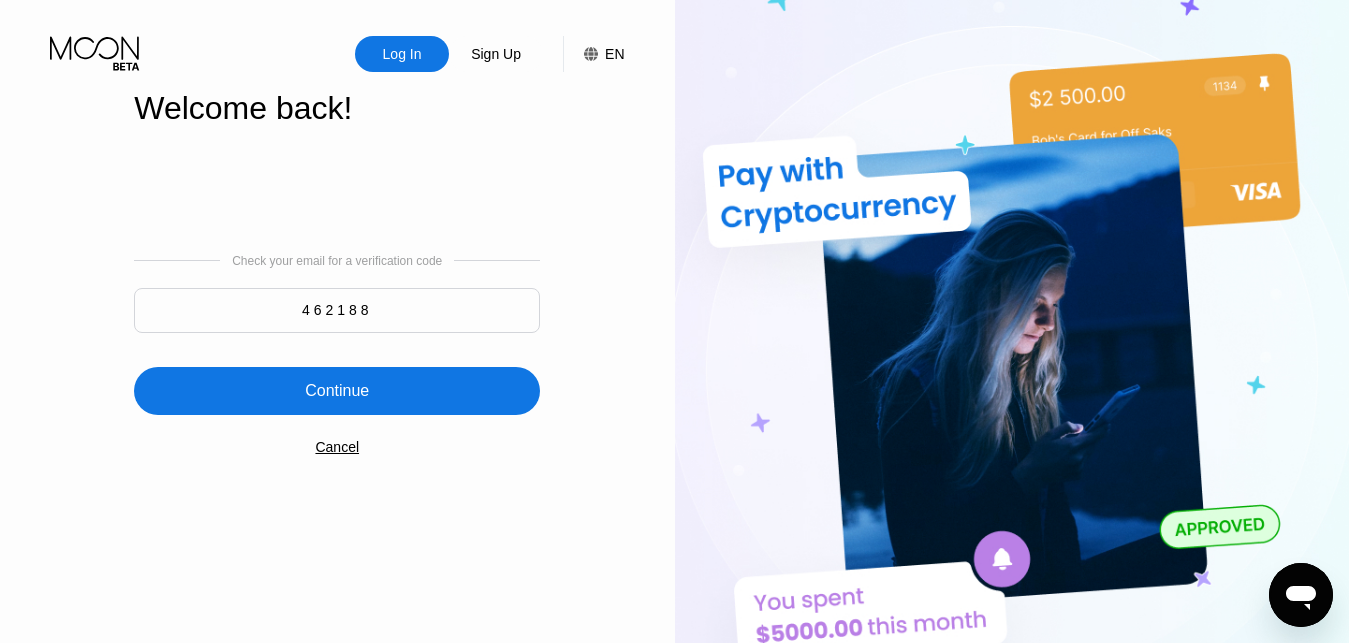 type on "462188" 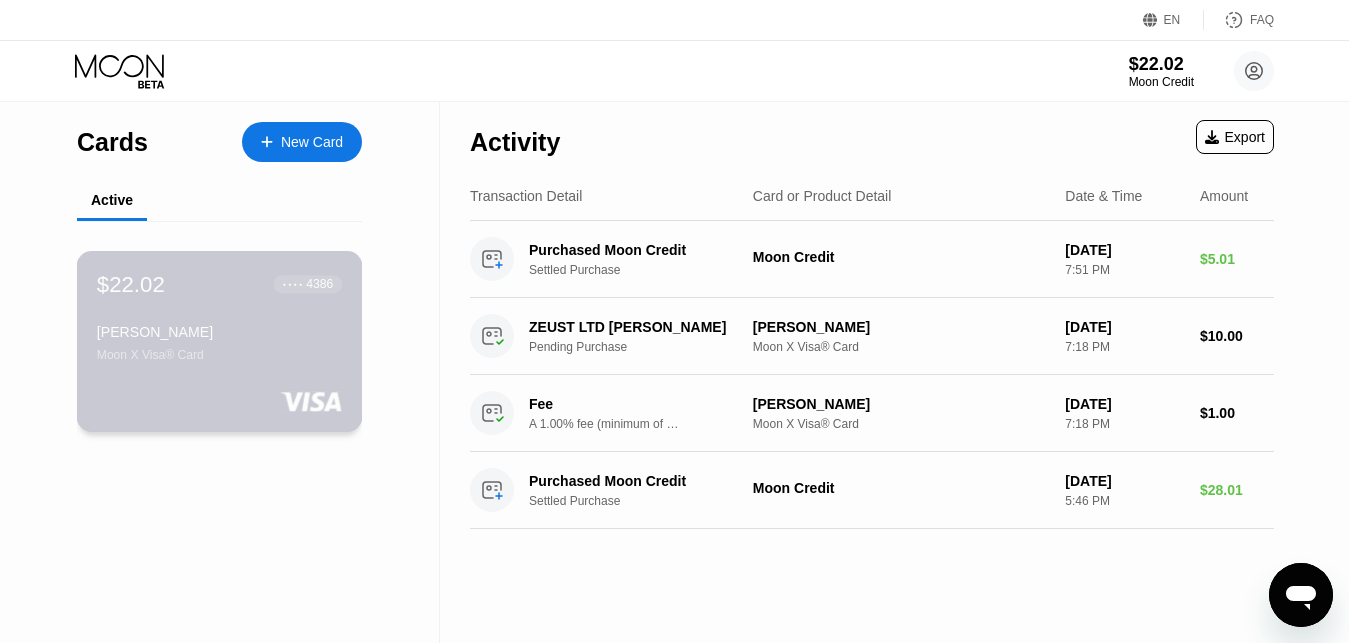 click on "● ● ● ● 4386" at bounding box center [308, 284] 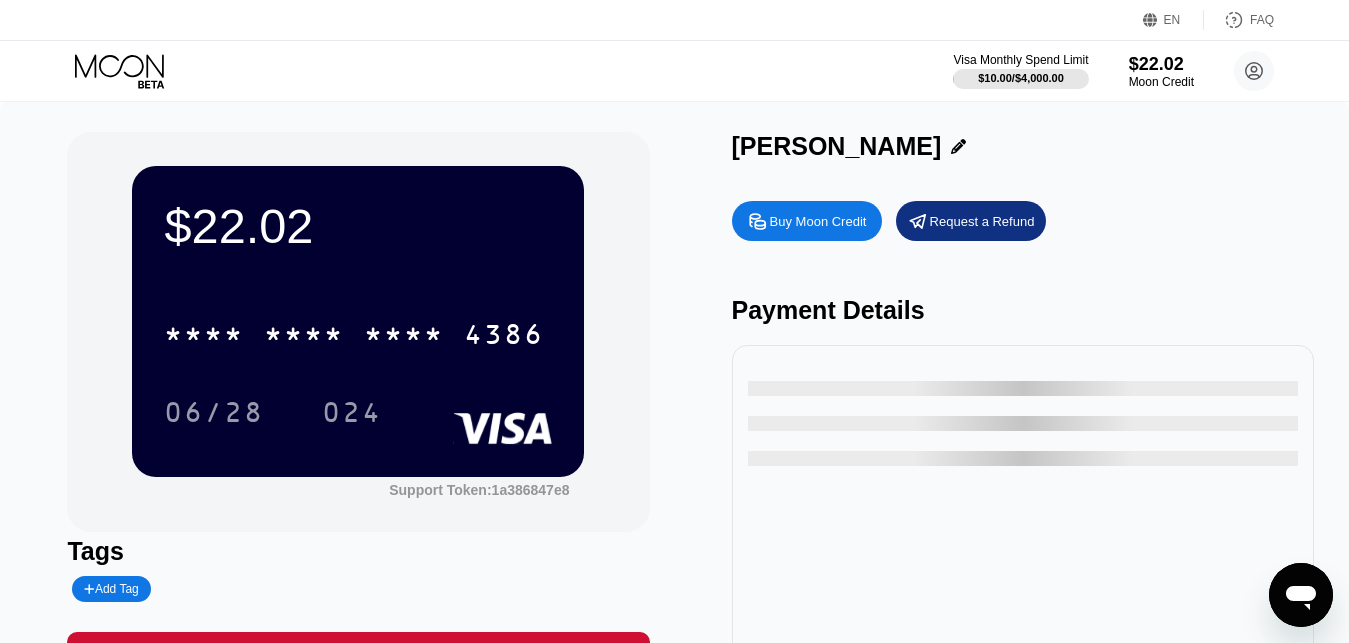 click on "Roman Koszarski" at bounding box center (1023, 146) 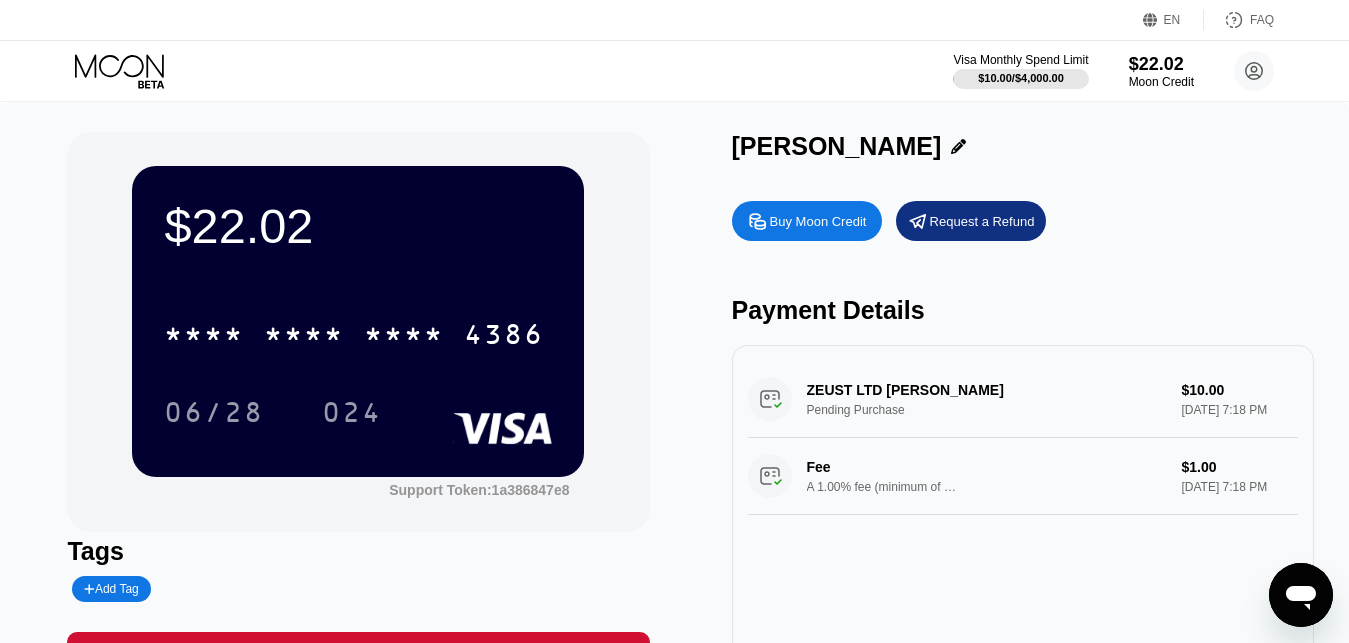 click 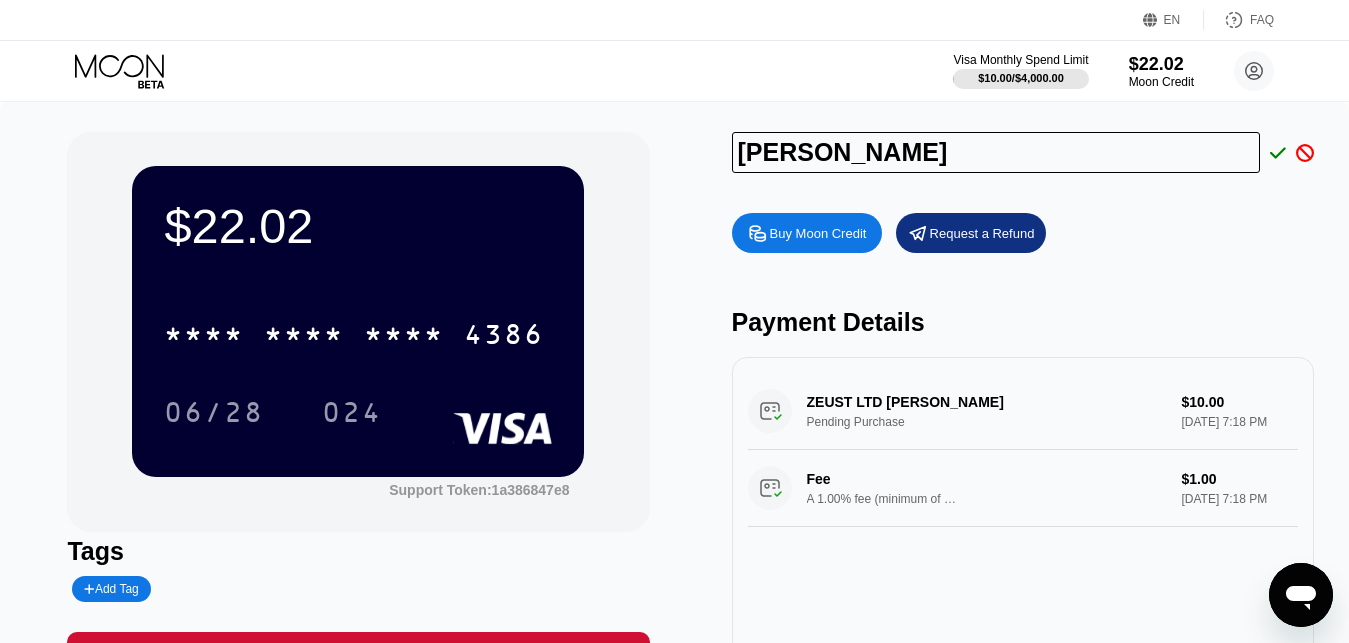 drag, startPoint x: 934, startPoint y: 153, endPoint x: 830, endPoint y: 156, distance: 104.04326 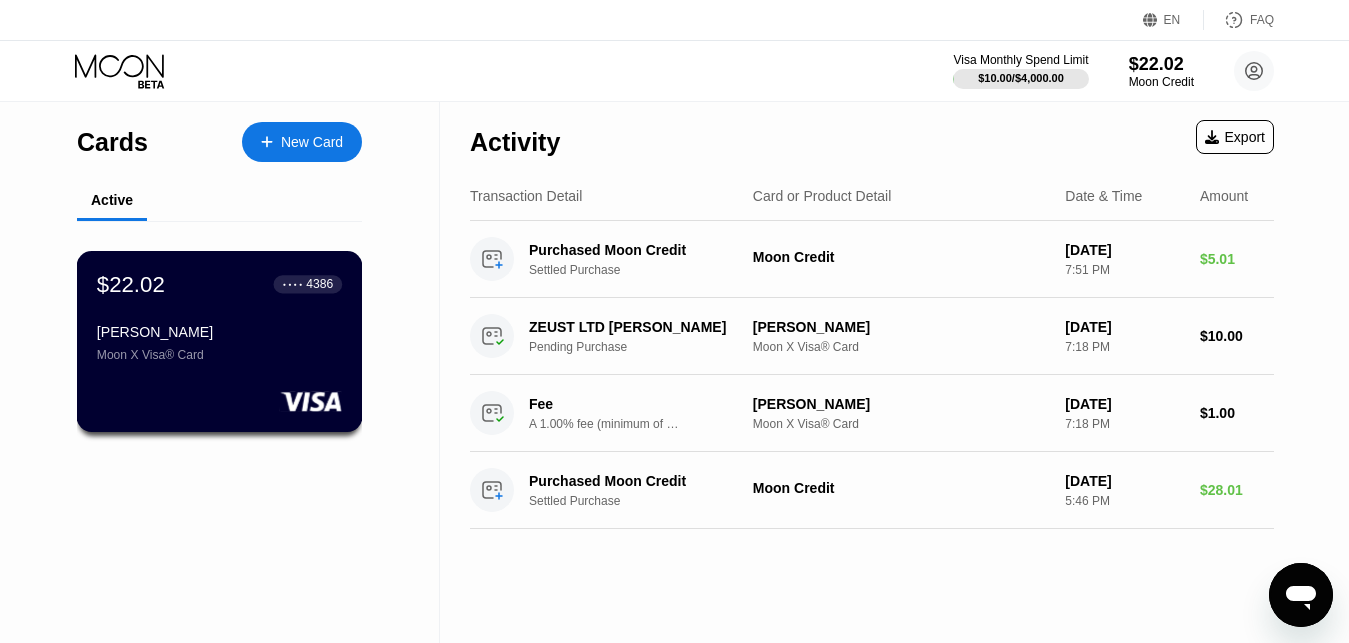 click on "$22.02 ● ● ● ● 4386 Roman Koszarski Moon X Visa® Card" at bounding box center [220, 341] 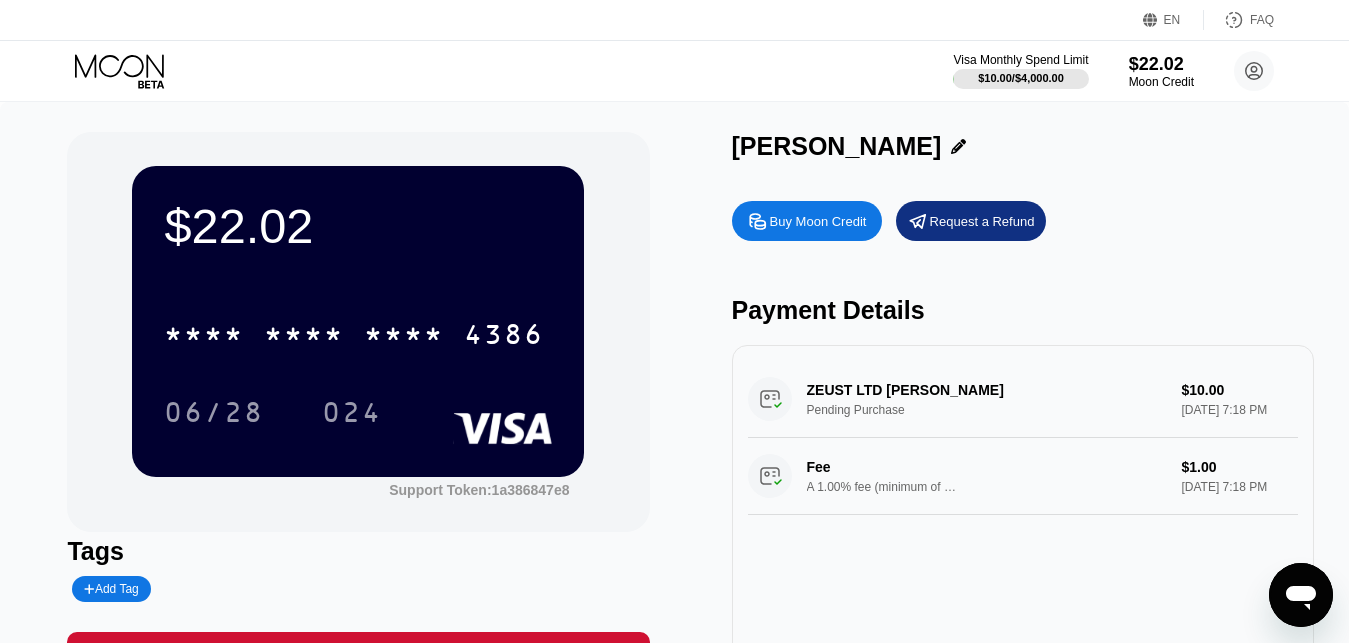 click 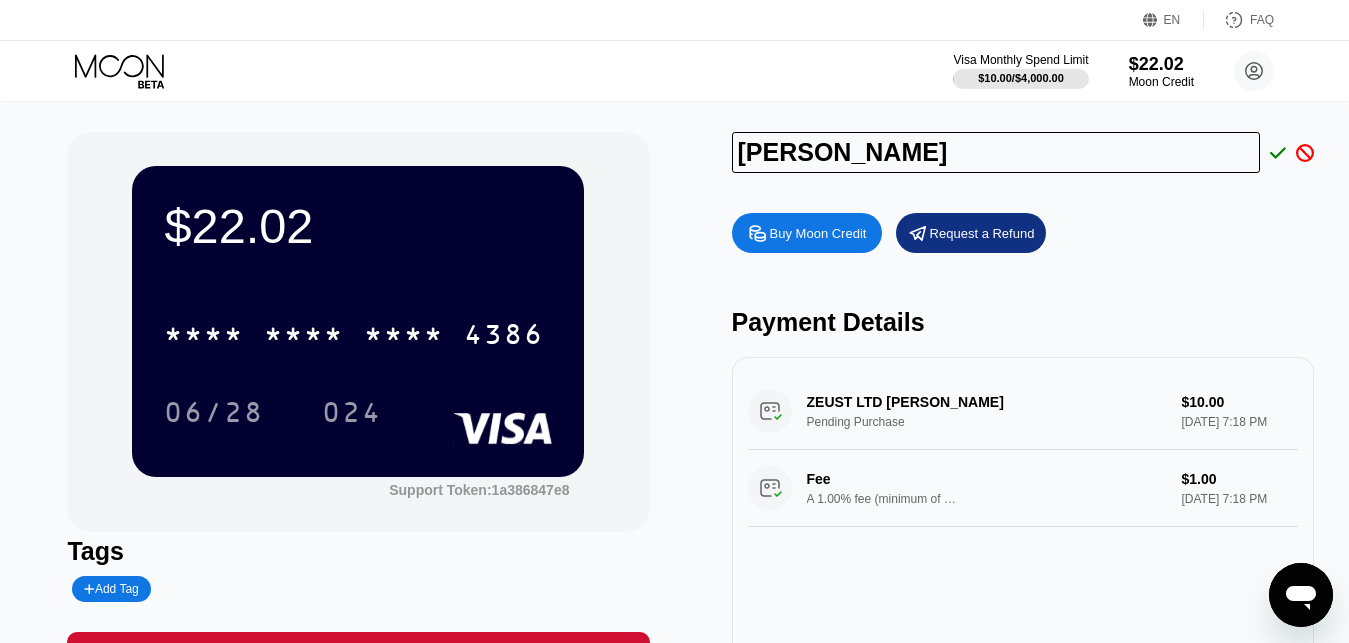 drag, startPoint x: 936, startPoint y: 152, endPoint x: 824, endPoint y: 153, distance: 112.00446 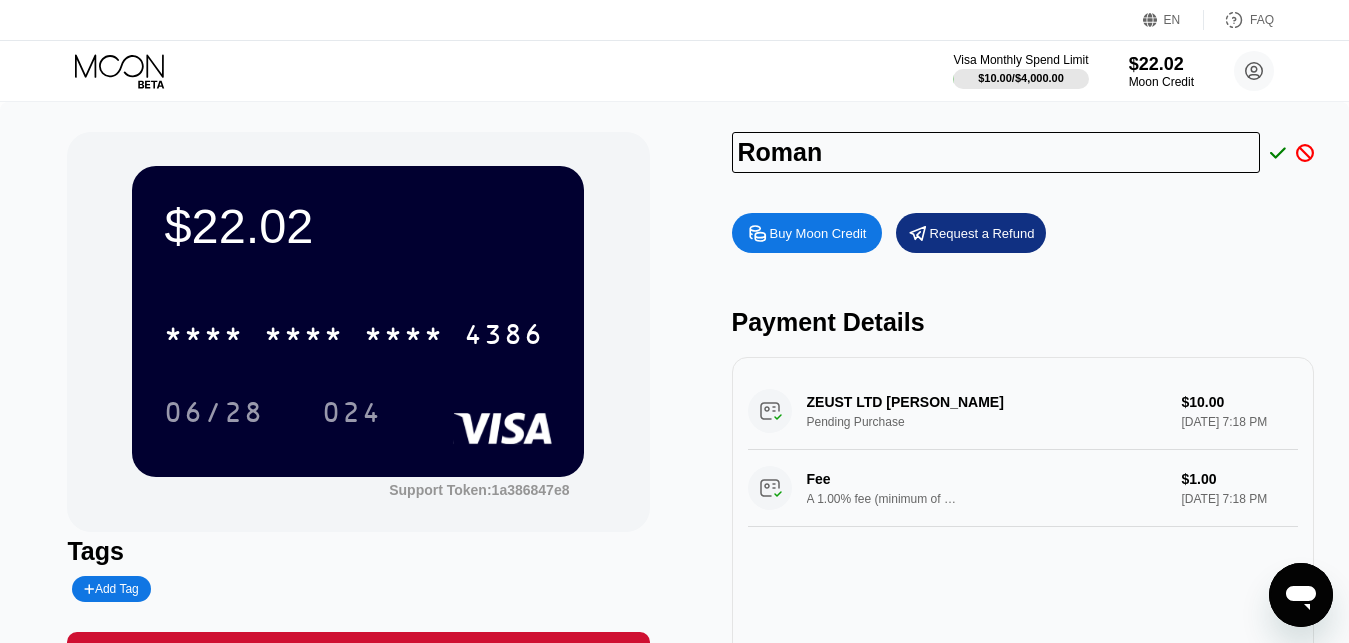 type on "Roman" 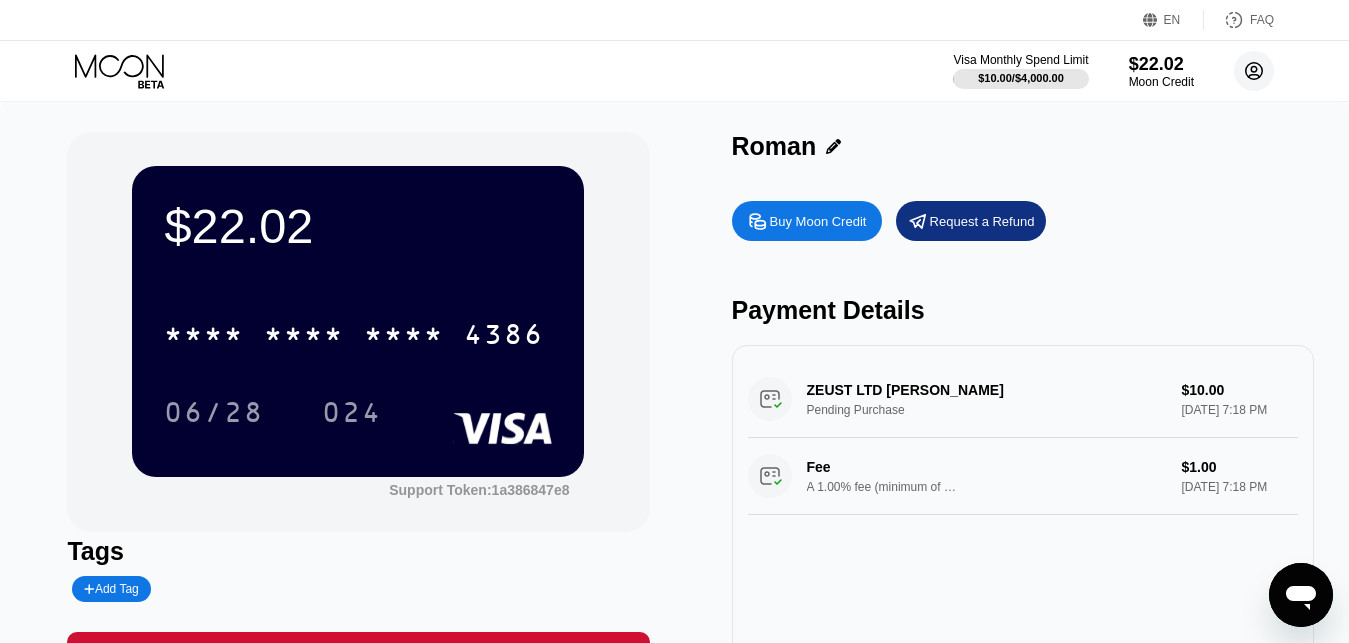 click 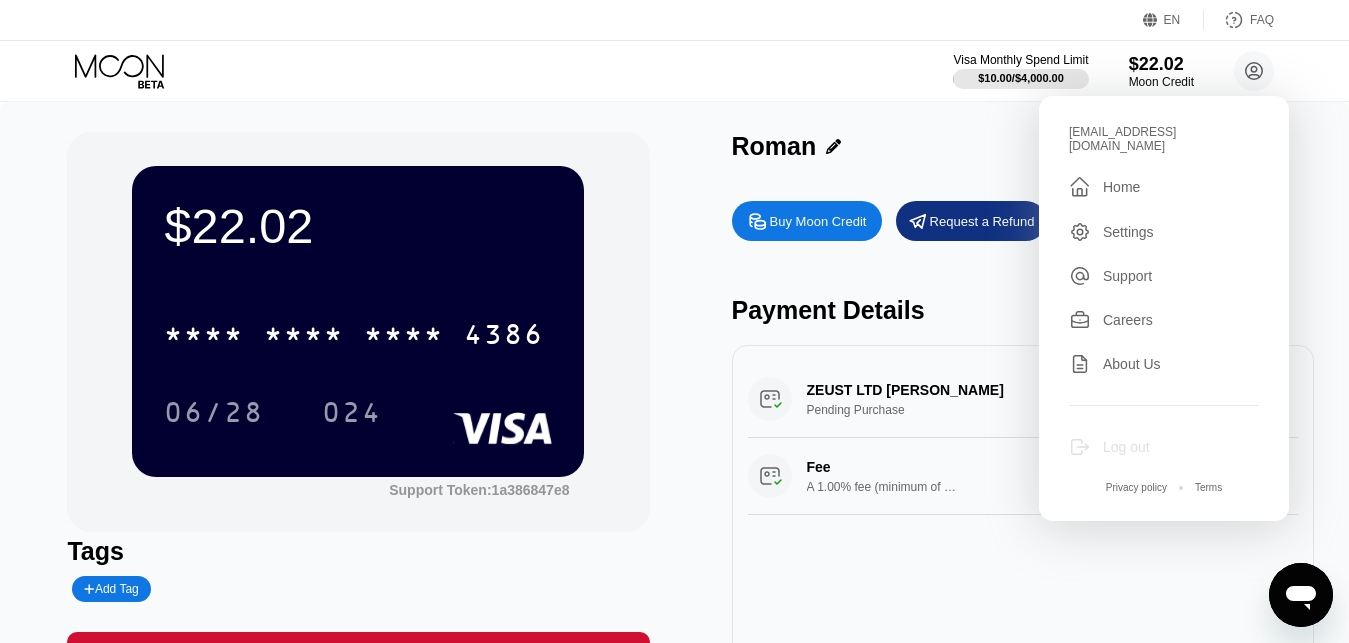 click on "Log out" at bounding box center [1164, 447] 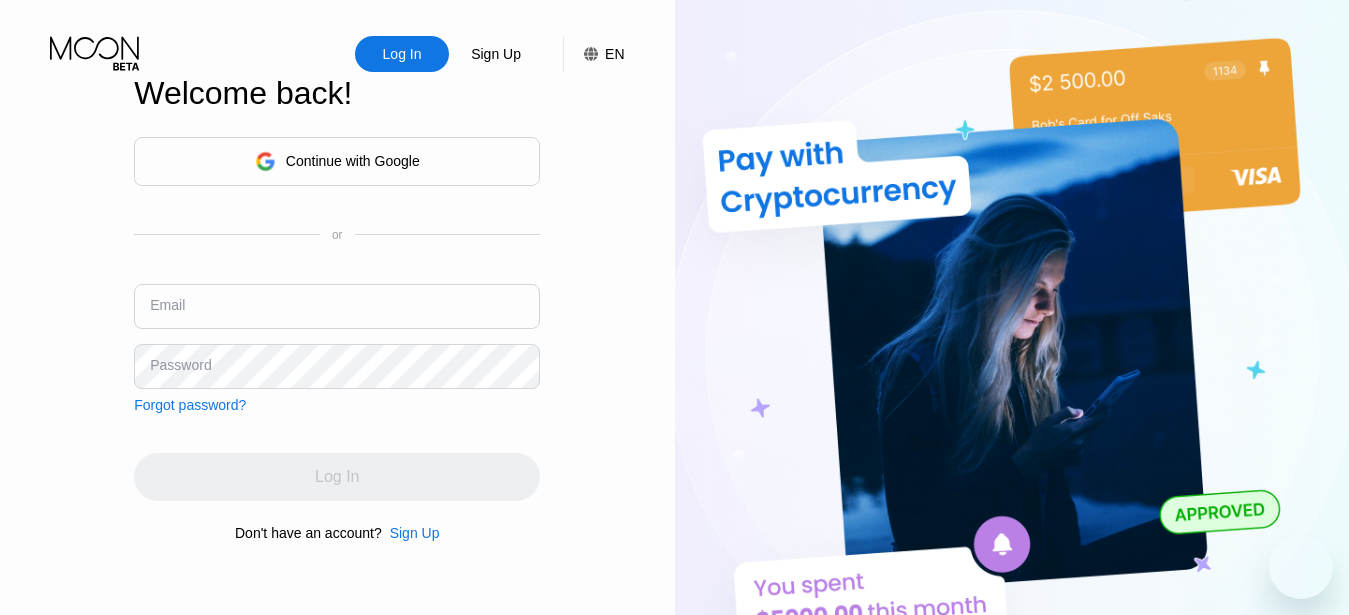 type on "[EMAIL_ADDRESS][DOMAIN_NAME]" 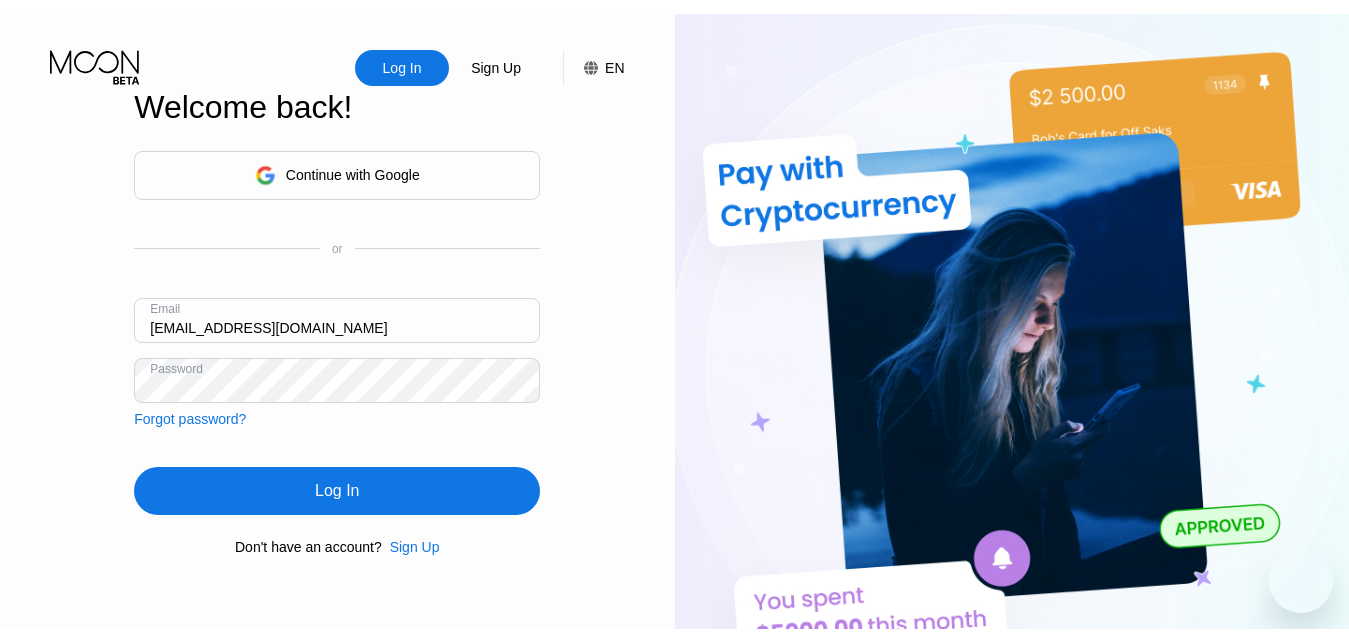 scroll, scrollTop: 0, scrollLeft: 0, axis: both 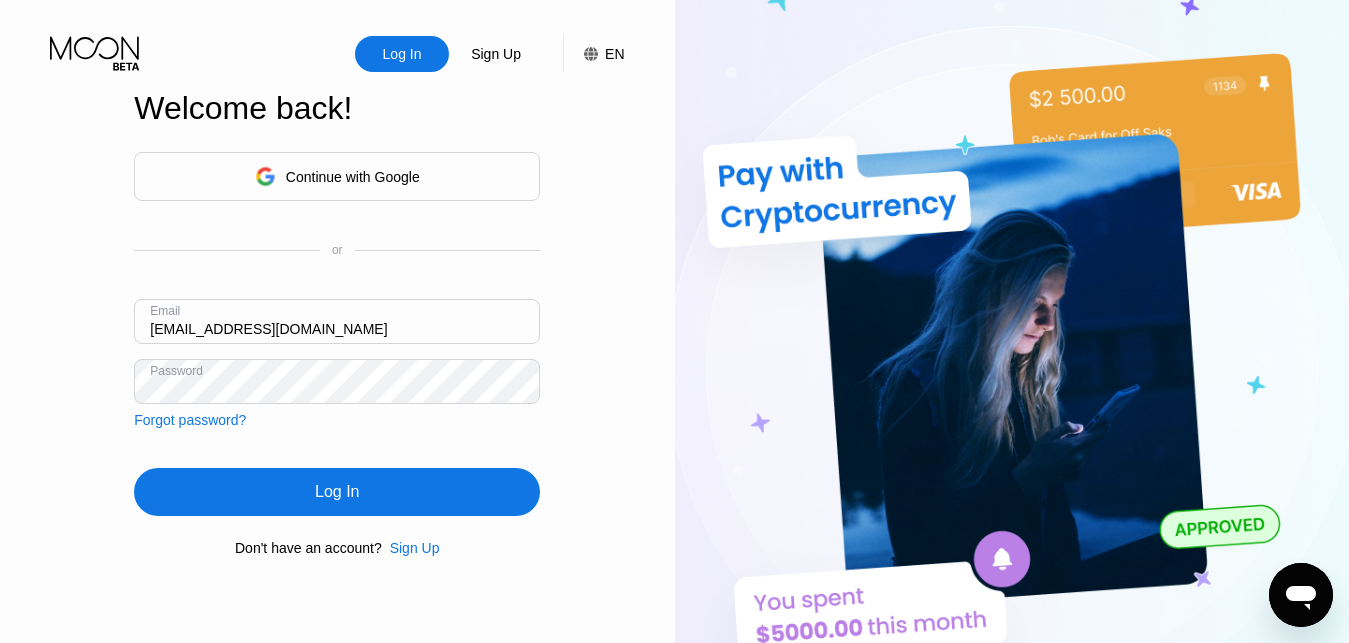 click on "Log In" at bounding box center (337, 492) 